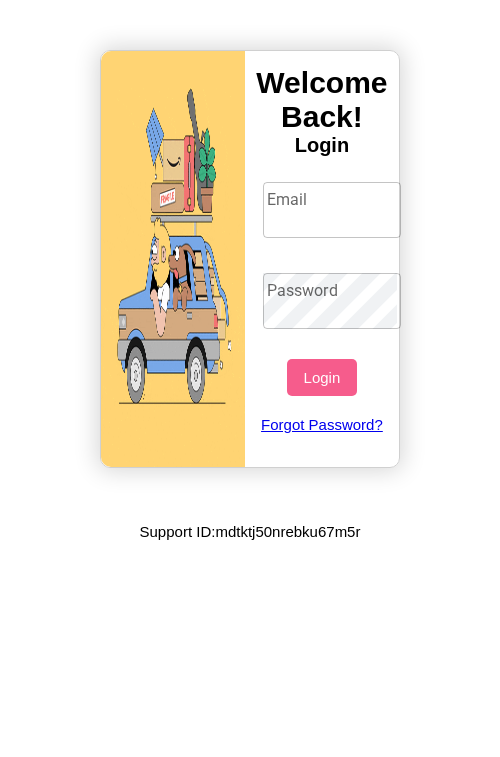 scroll, scrollTop: 0, scrollLeft: 0, axis: both 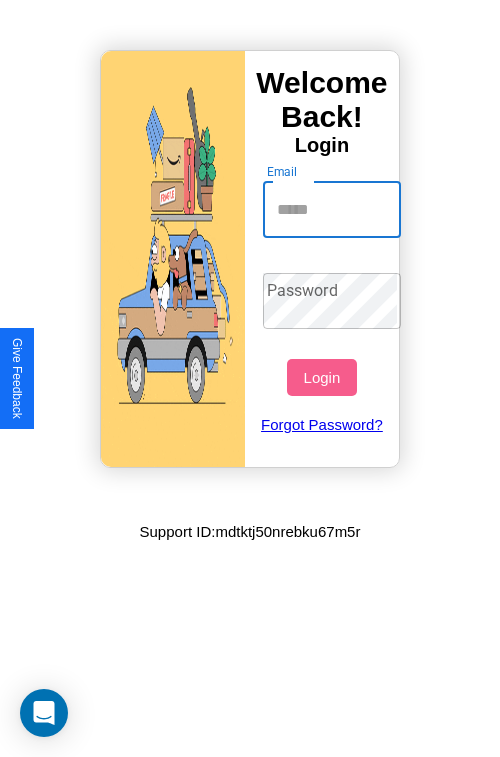 click on "Email" at bounding box center [332, 210] 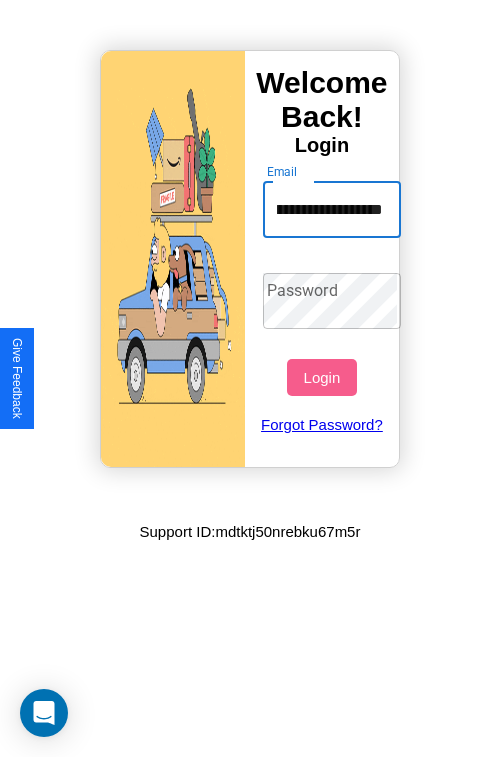 scroll, scrollTop: 0, scrollLeft: 79, axis: horizontal 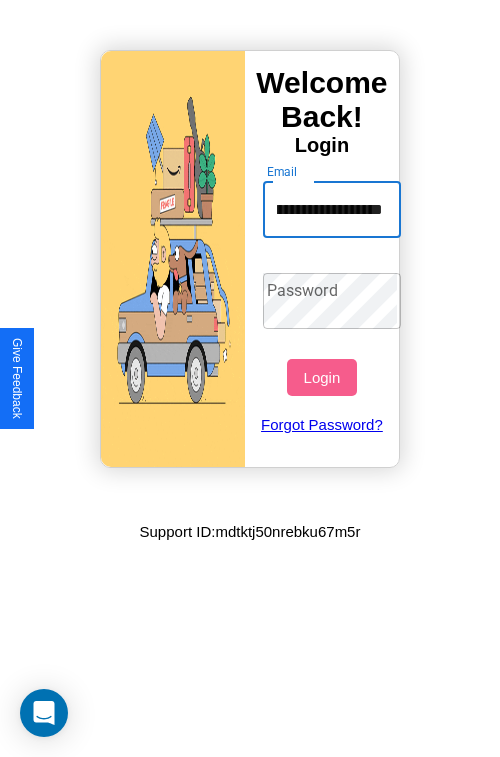 type on "**********" 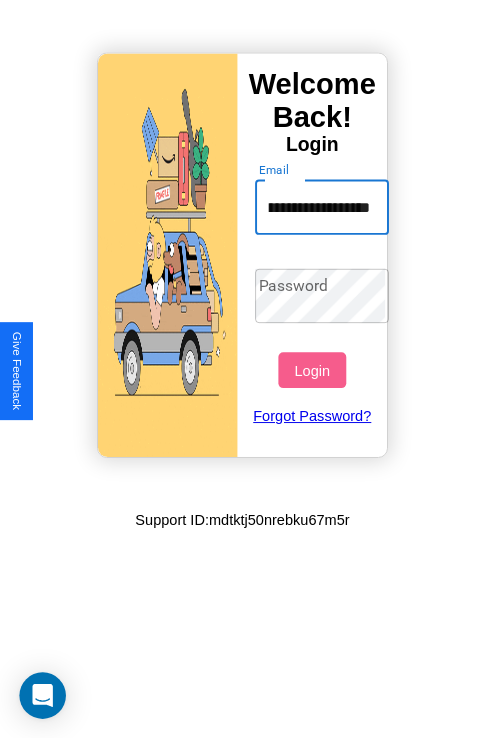 scroll, scrollTop: 0, scrollLeft: 0, axis: both 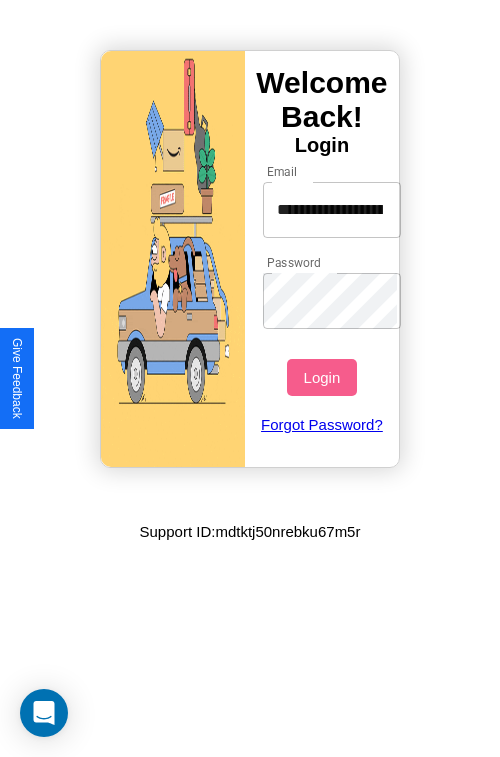 click on "Login" at bounding box center (321, 377) 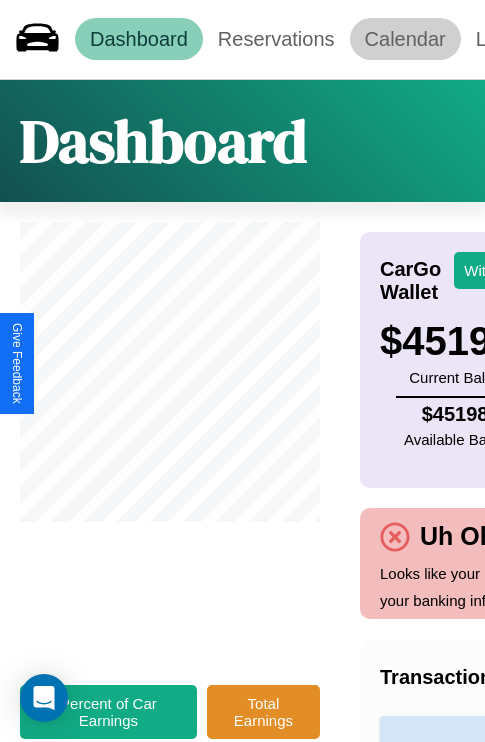click on "Calendar" at bounding box center (405, 39) 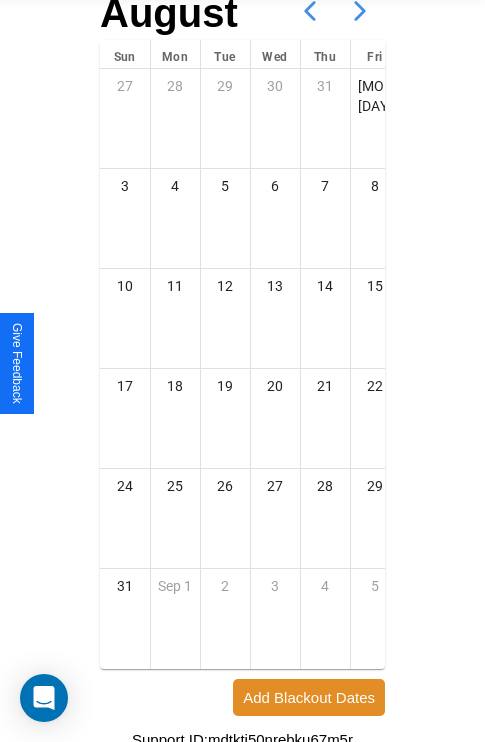 scroll, scrollTop: 242, scrollLeft: 0, axis: vertical 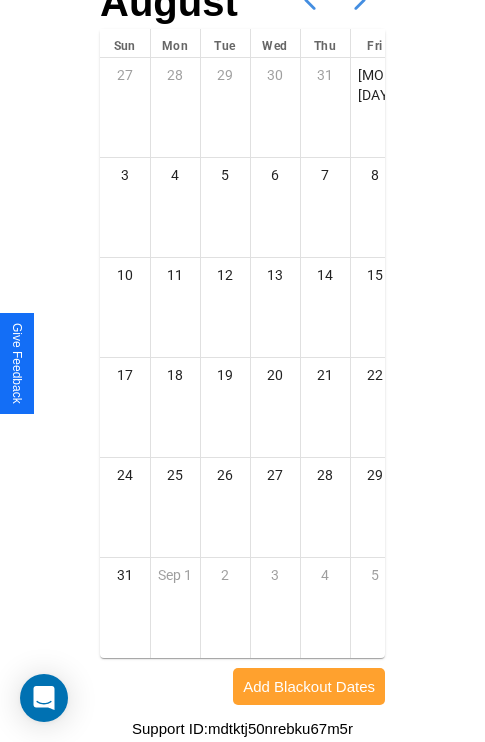 click on "Add Blackout Dates" at bounding box center [309, 686] 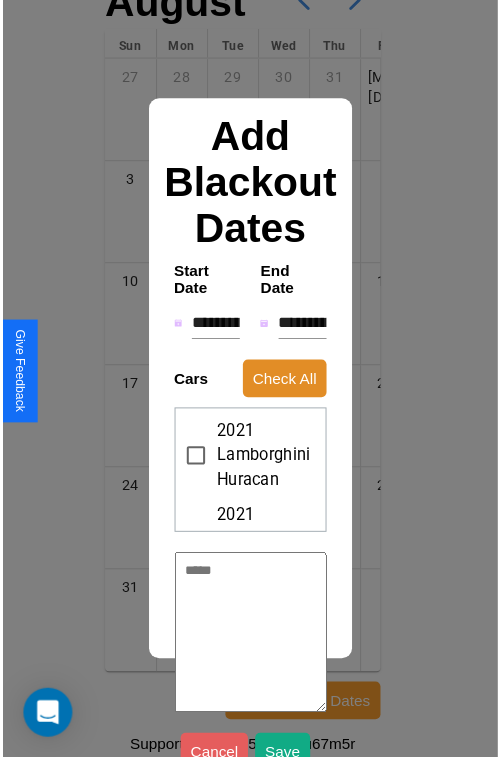 scroll, scrollTop: 227, scrollLeft: 0, axis: vertical 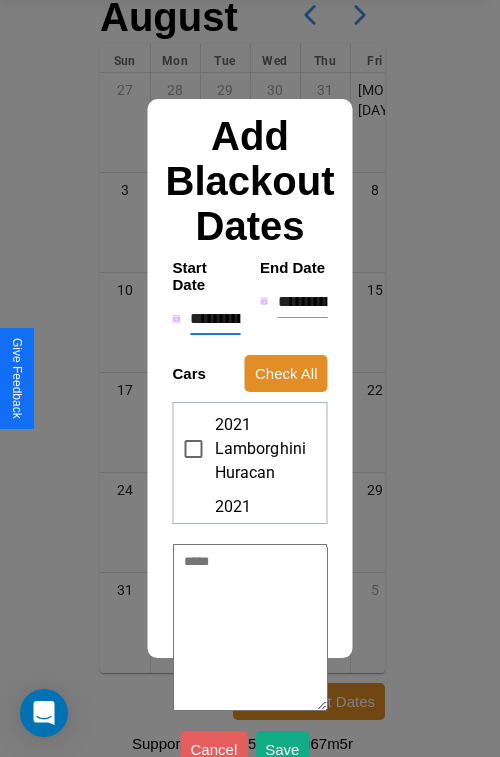 click on "**********" at bounding box center (215, 319) 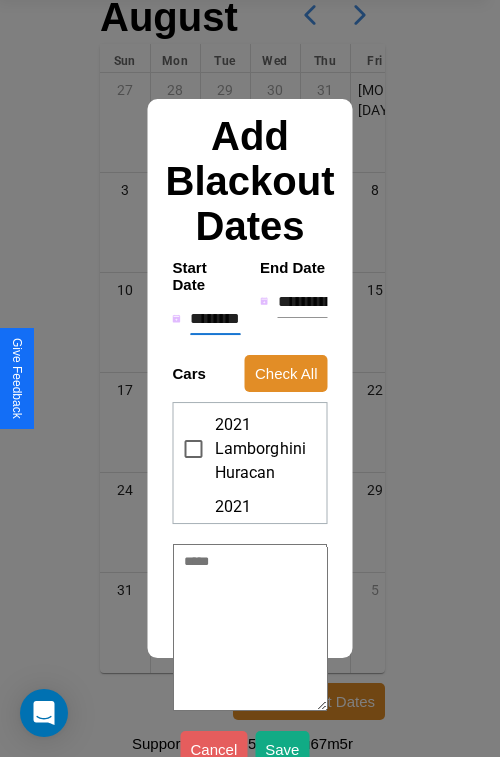 type on "*" 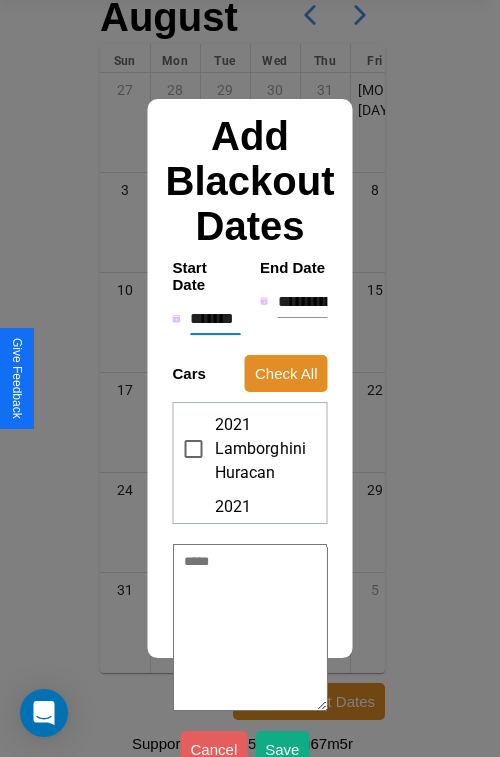 type on "*" 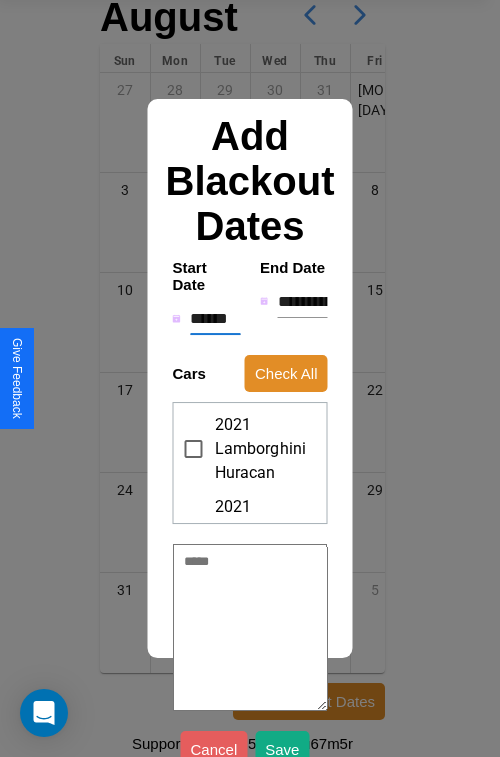 type on "*" 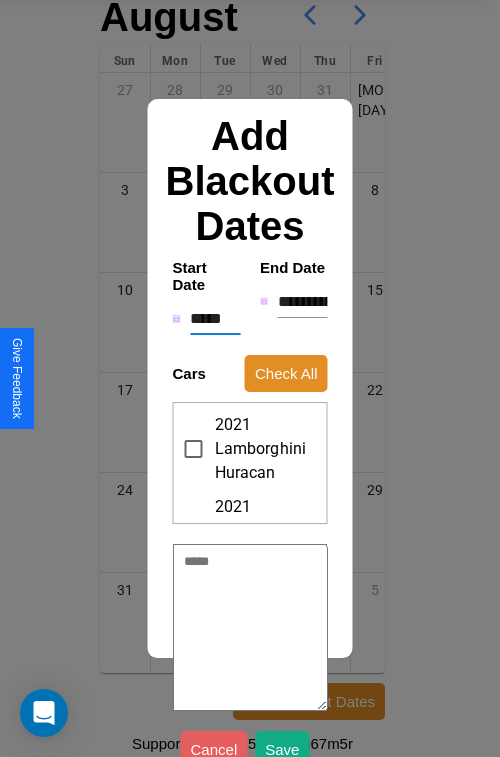 type on "*" 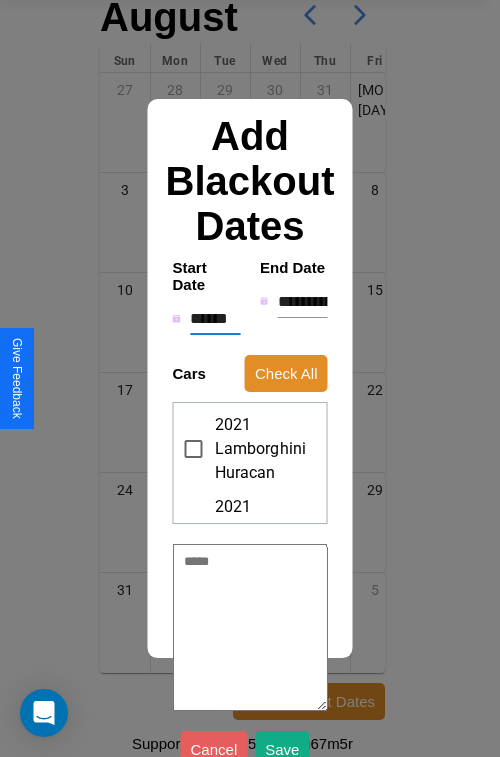 type on "*" 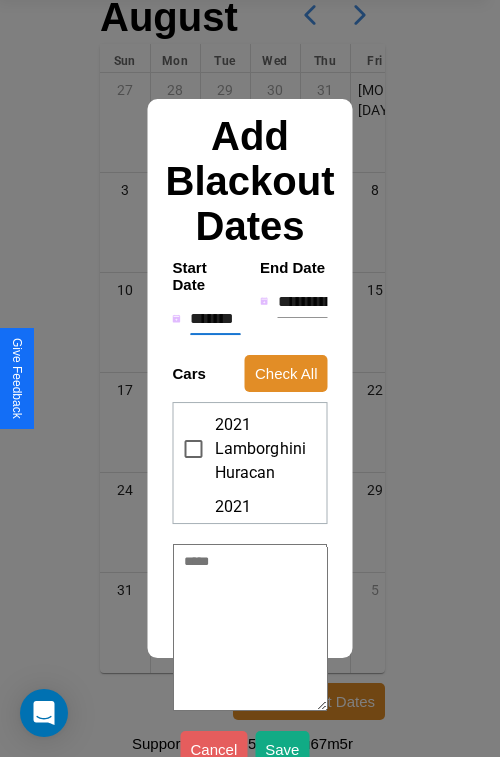 type on "*" 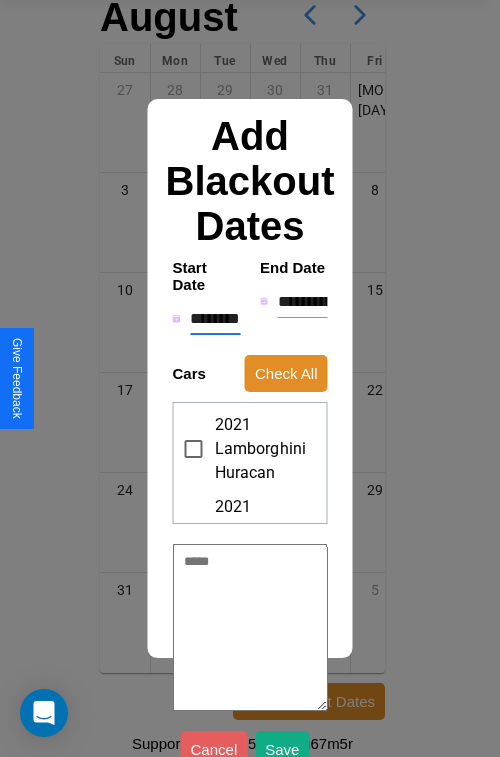 type on "*" 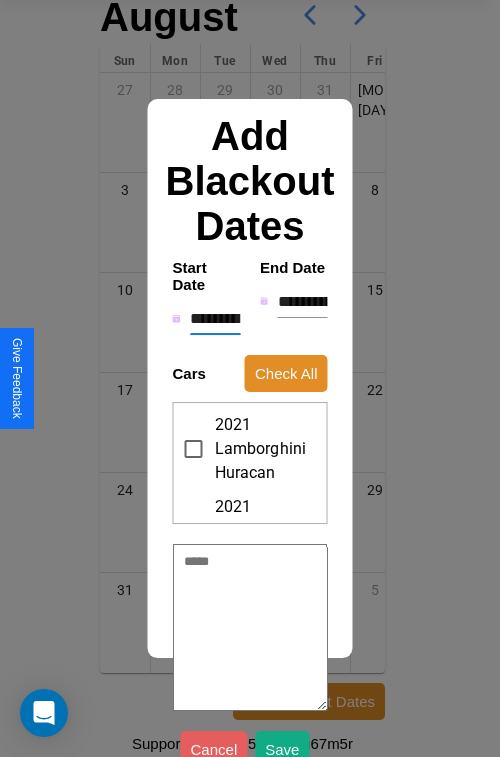 type on "*" 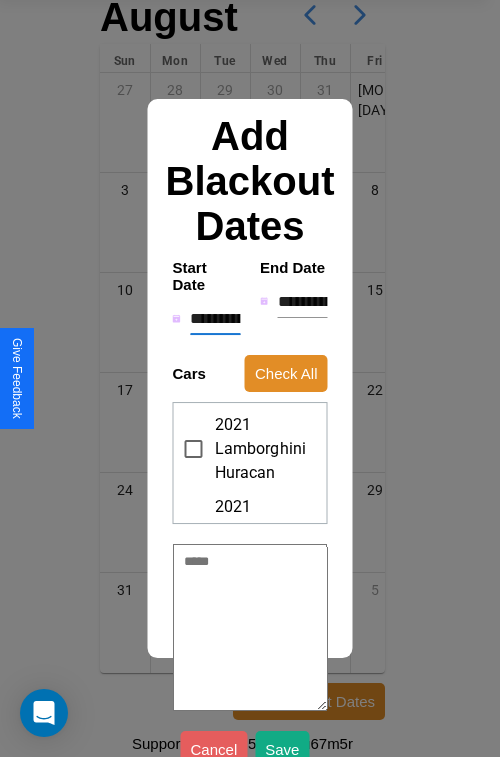 type on "*" 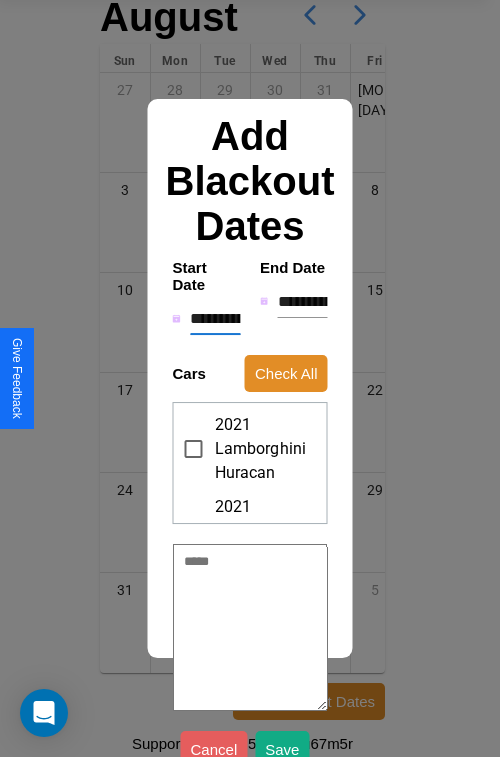 type on "*" 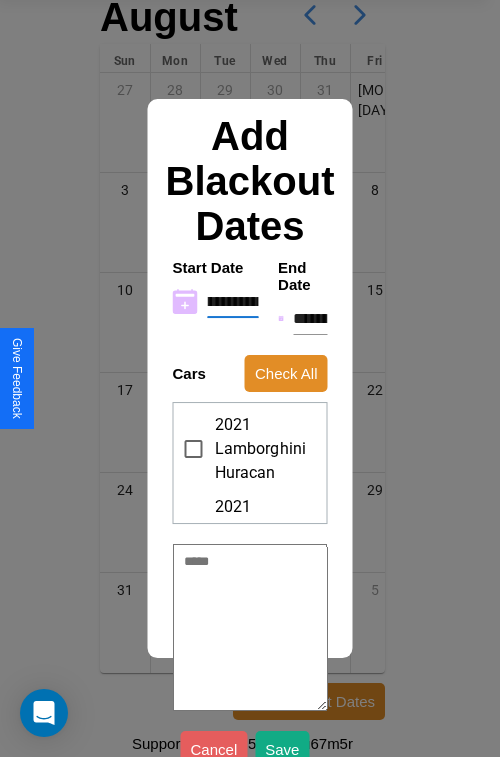 type on "**********" 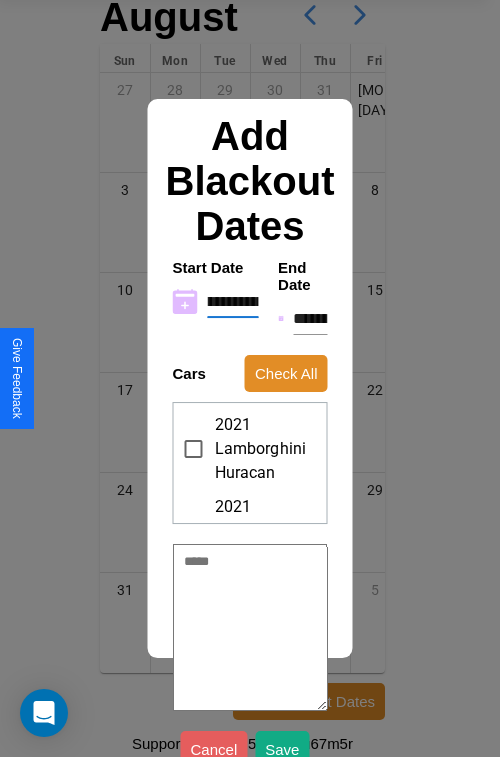 type on "*" 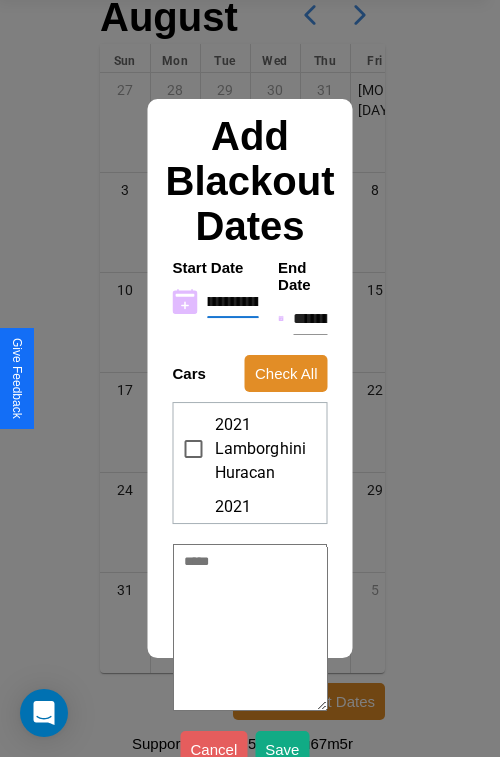 type on "**********" 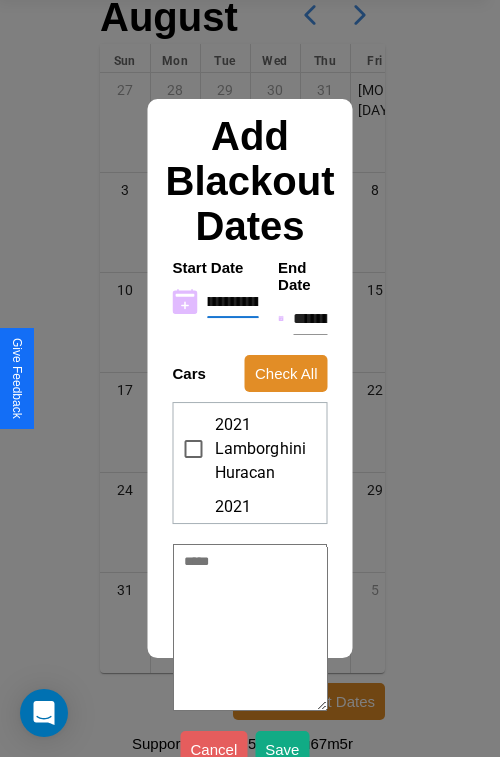 type on "*" 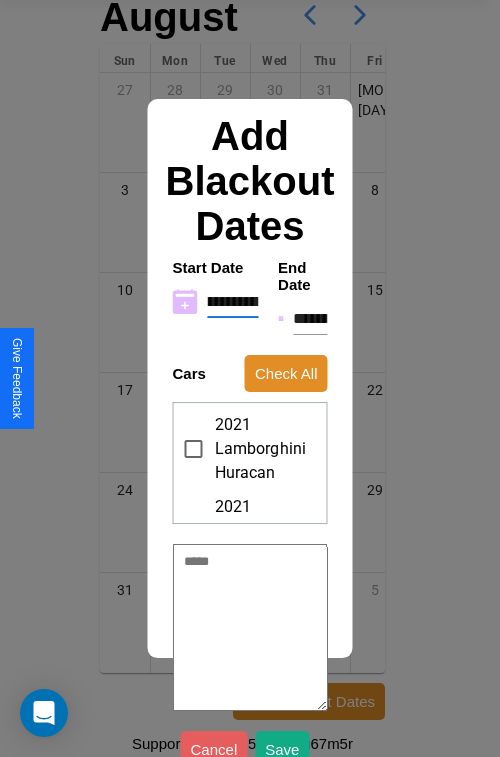 type on "**********" 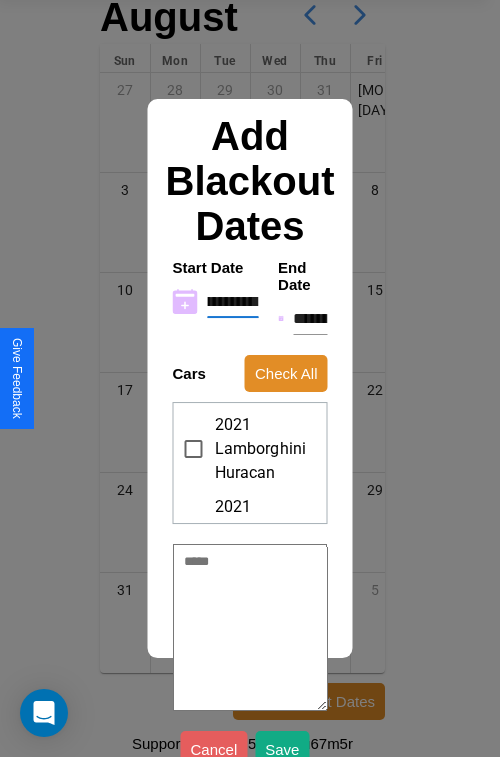 type on "**********" 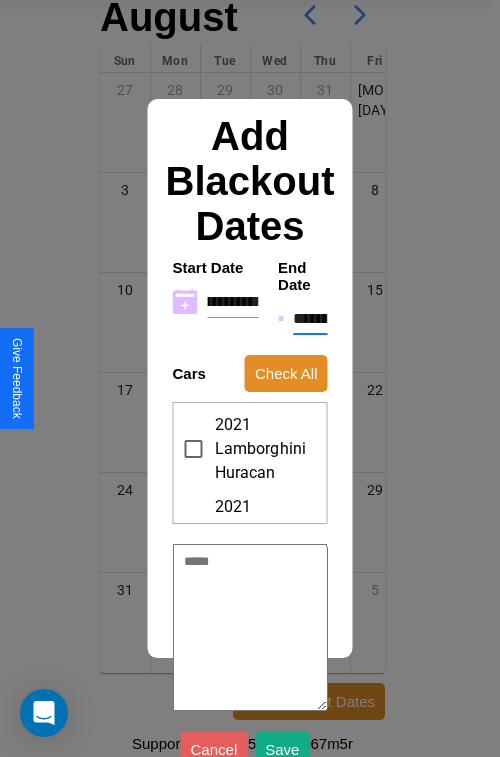 scroll, scrollTop: 0, scrollLeft: 0, axis: both 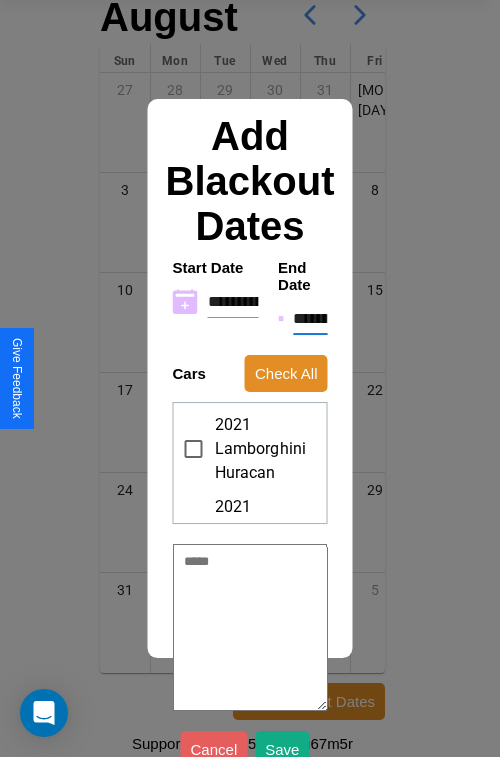 click on "**********" at bounding box center [310, 319] 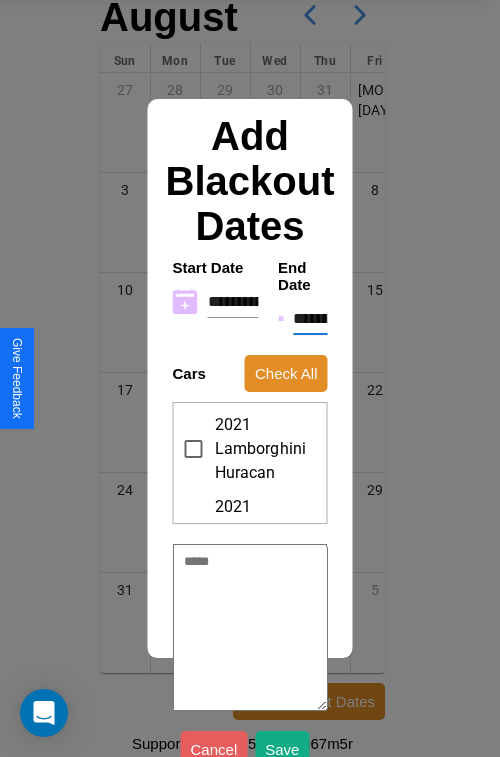 type on "*" 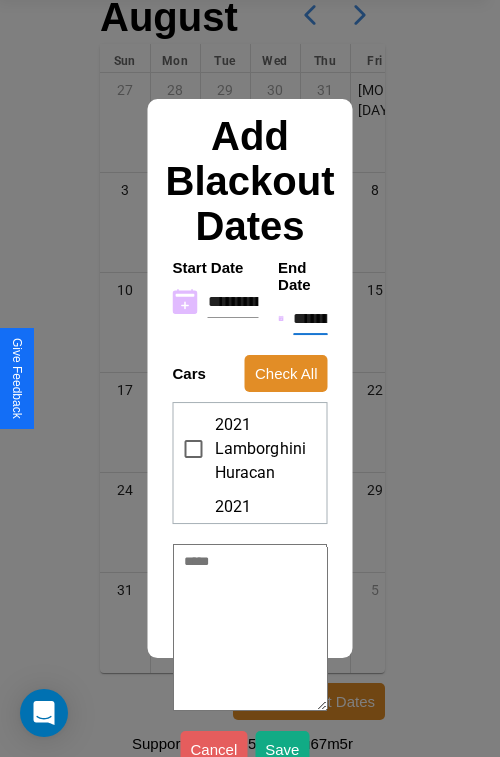 type on "*" 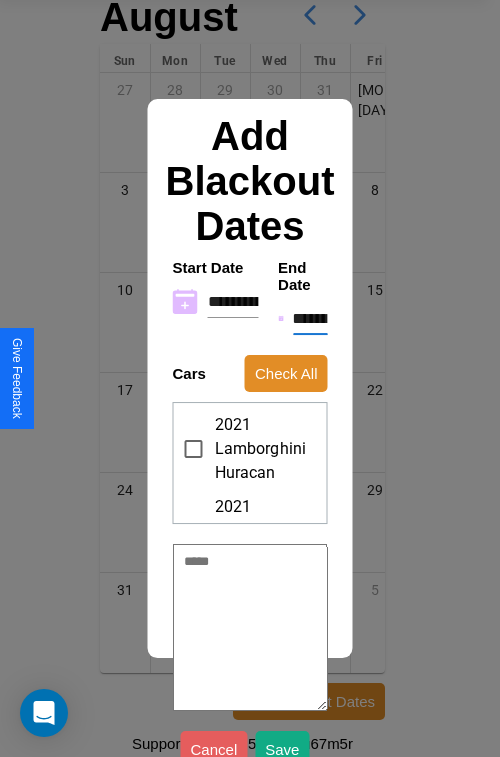 type on "**********" 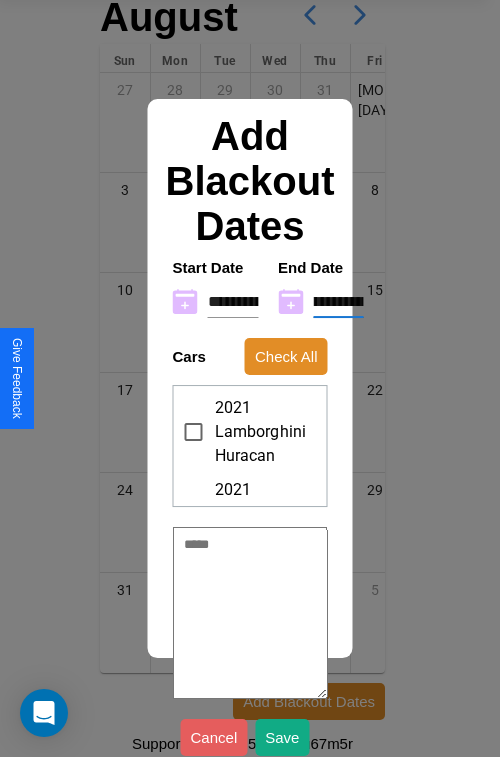 type on "**********" 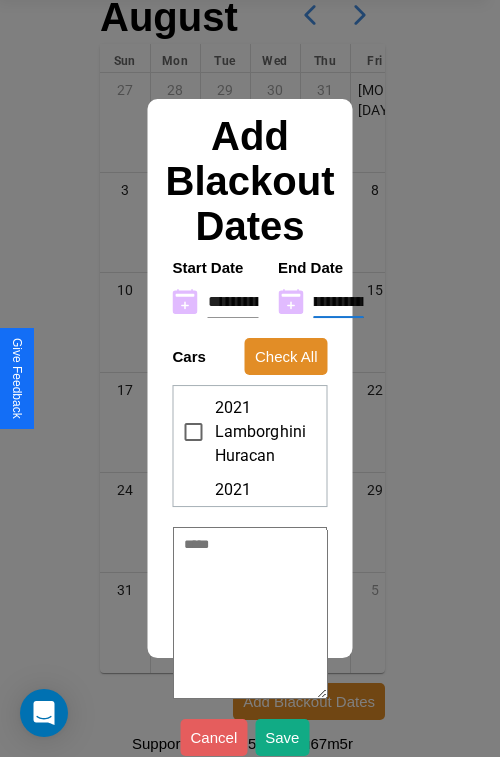 type on "*" 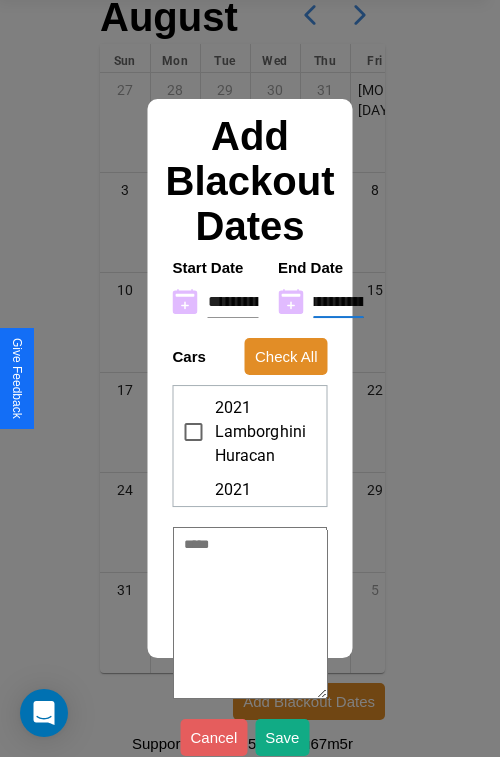 type on "**********" 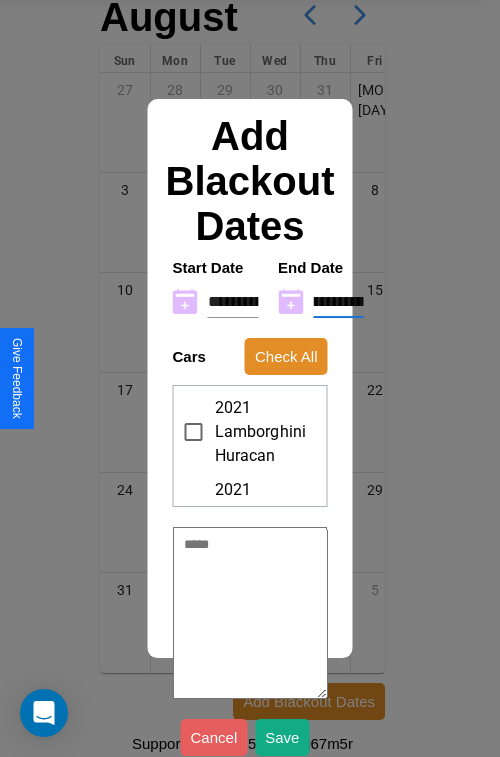 type on "**********" 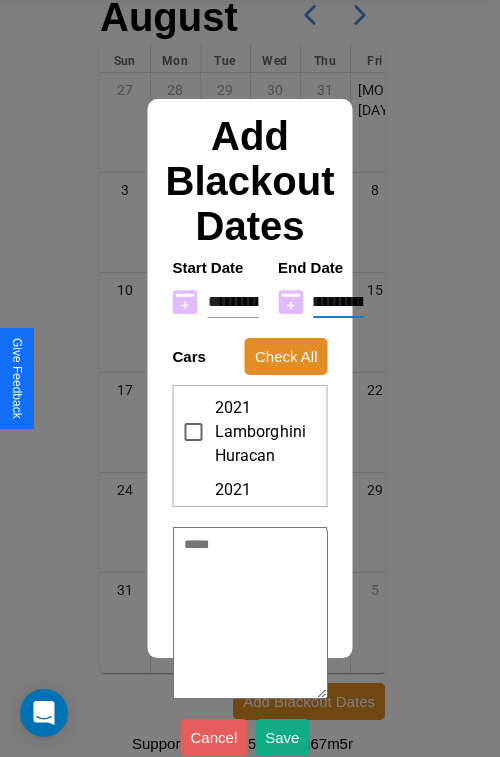 scroll, scrollTop: 0, scrollLeft: 122, axis: horizontal 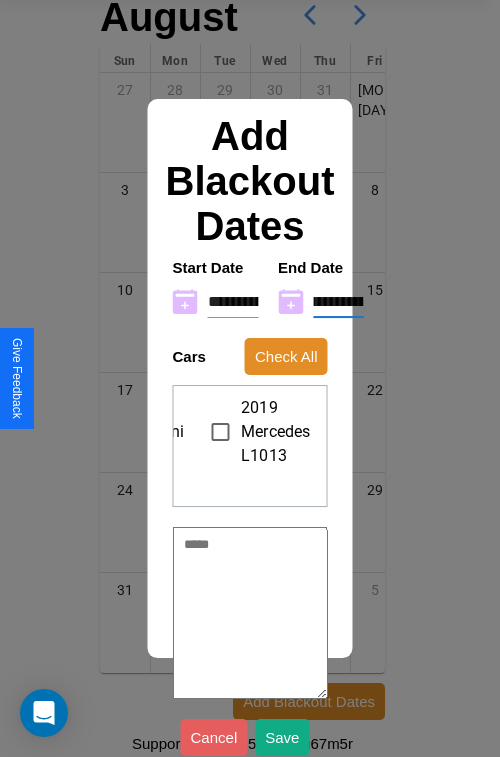 type on "**********" 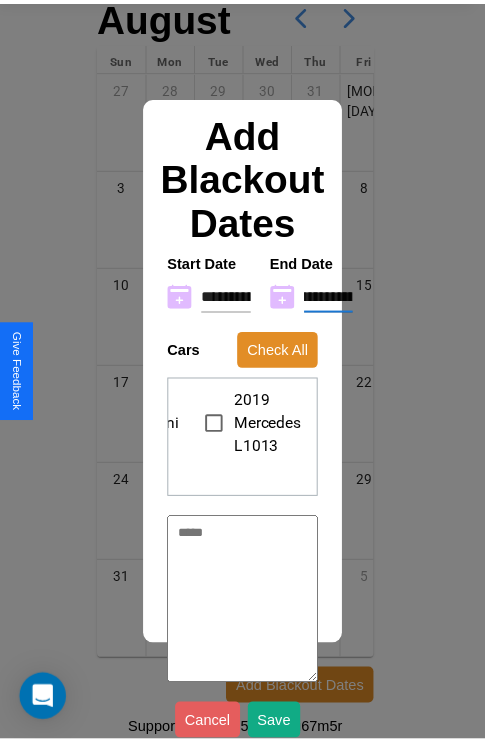 scroll, scrollTop: 0, scrollLeft: 0, axis: both 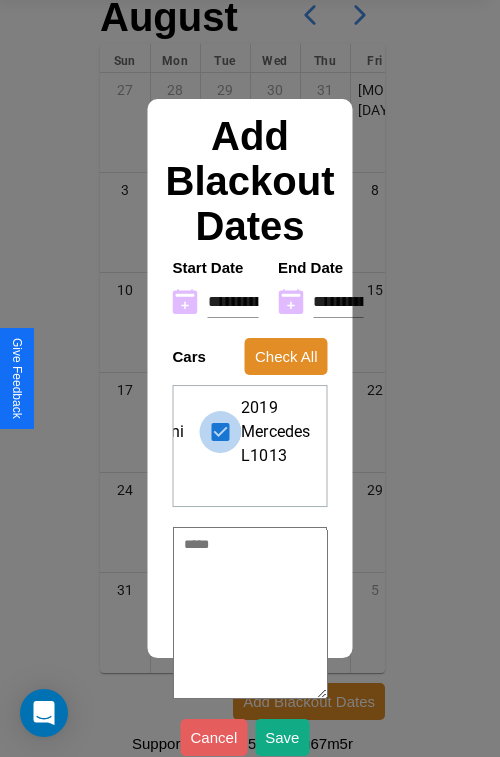 type on "*" 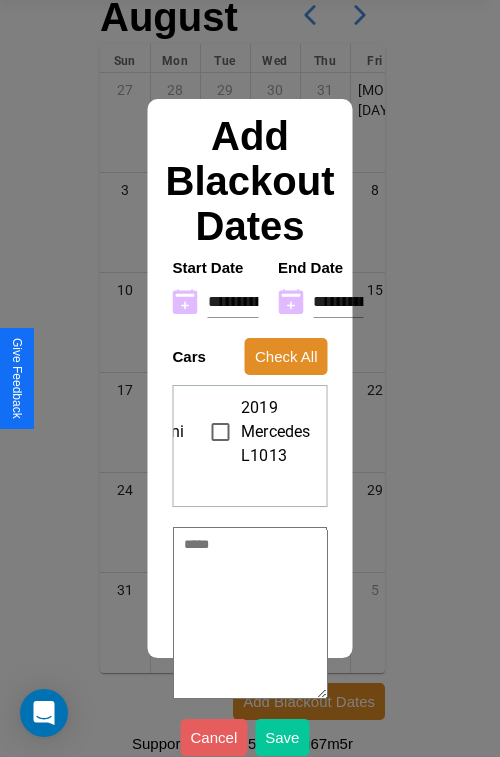 click on "Save" at bounding box center [282, 737] 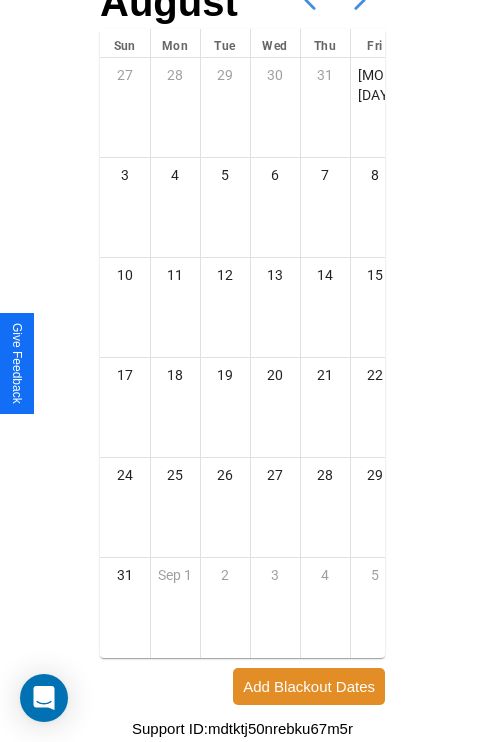 click 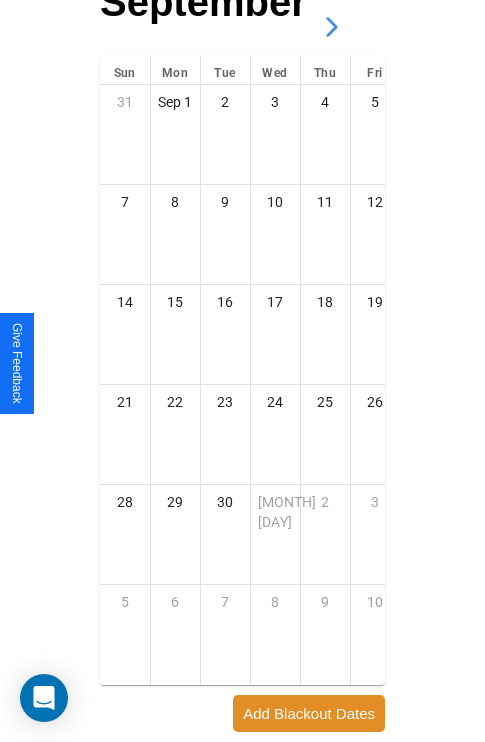 click 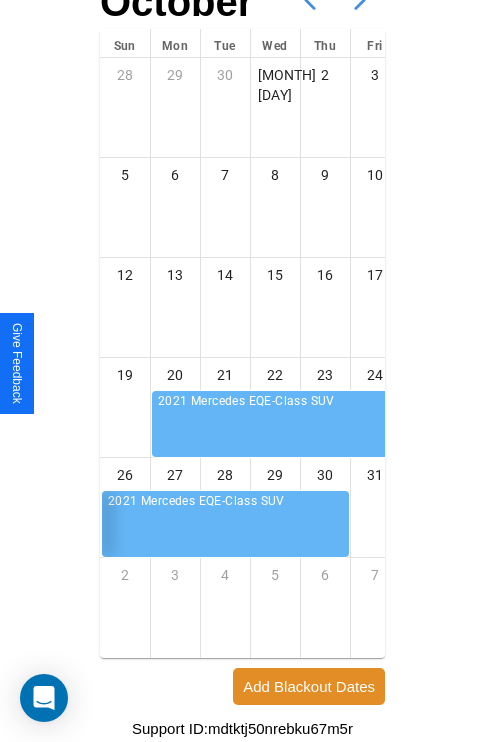 click 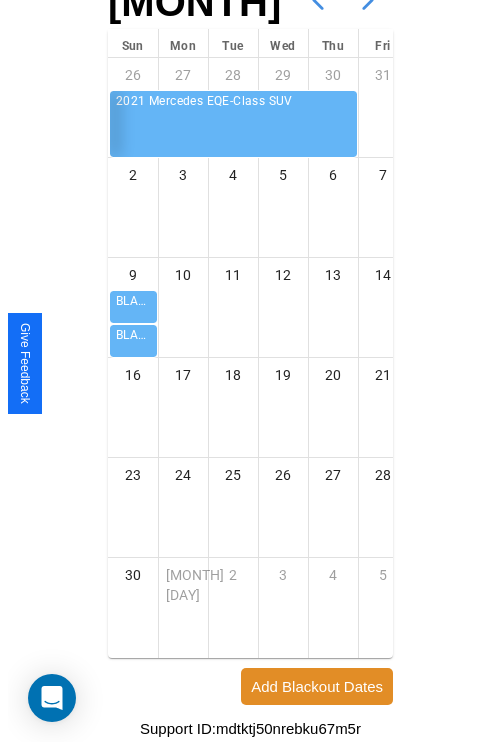 scroll, scrollTop: 0, scrollLeft: 0, axis: both 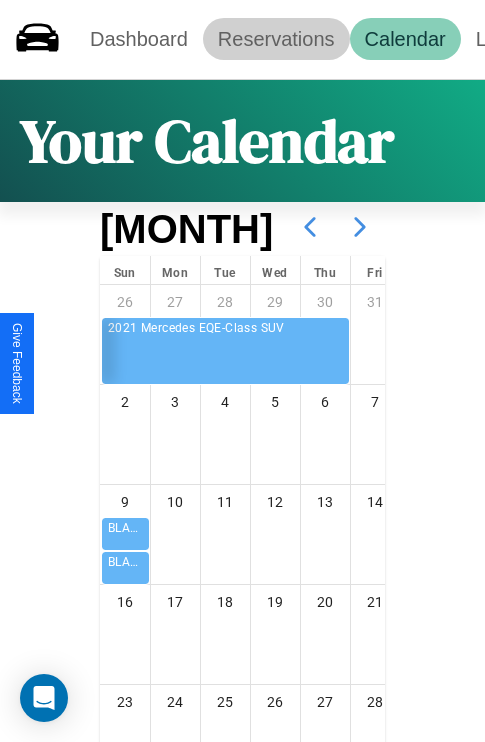 click on "Reservations" at bounding box center (276, 39) 